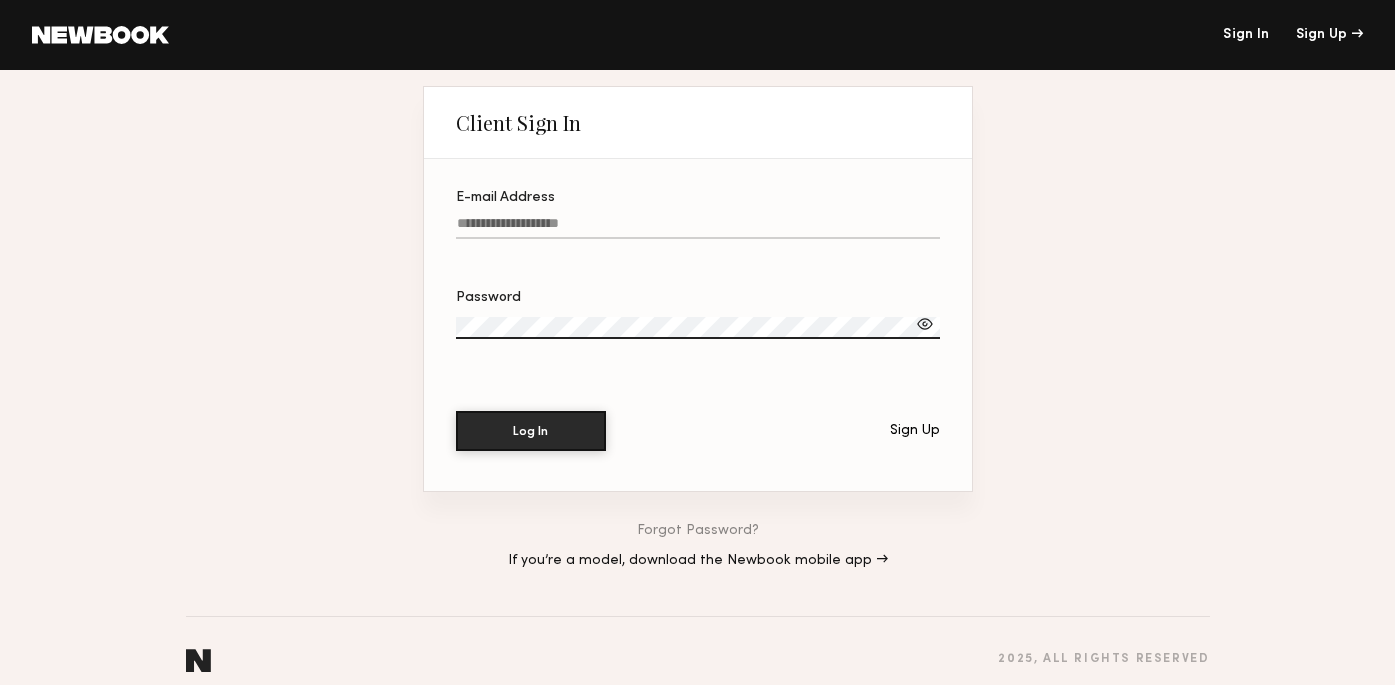 scroll, scrollTop: 0, scrollLeft: 0, axis: both 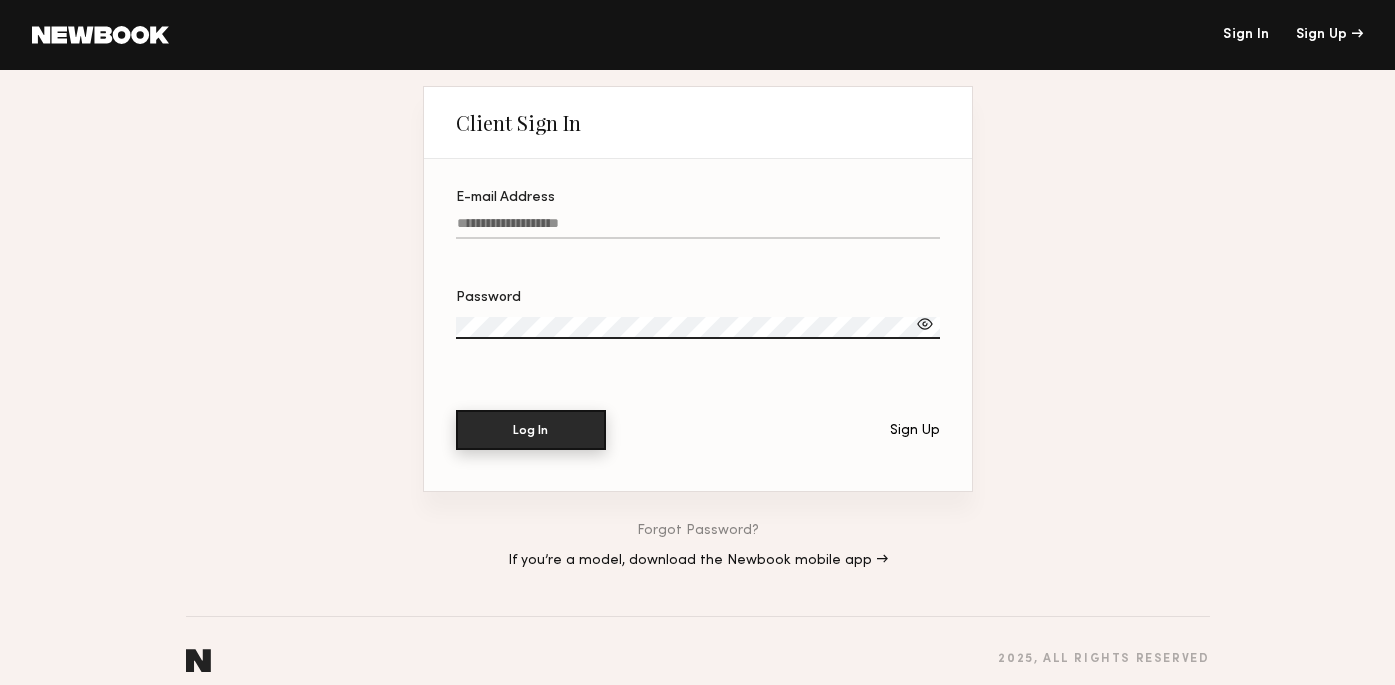 type on "**********" 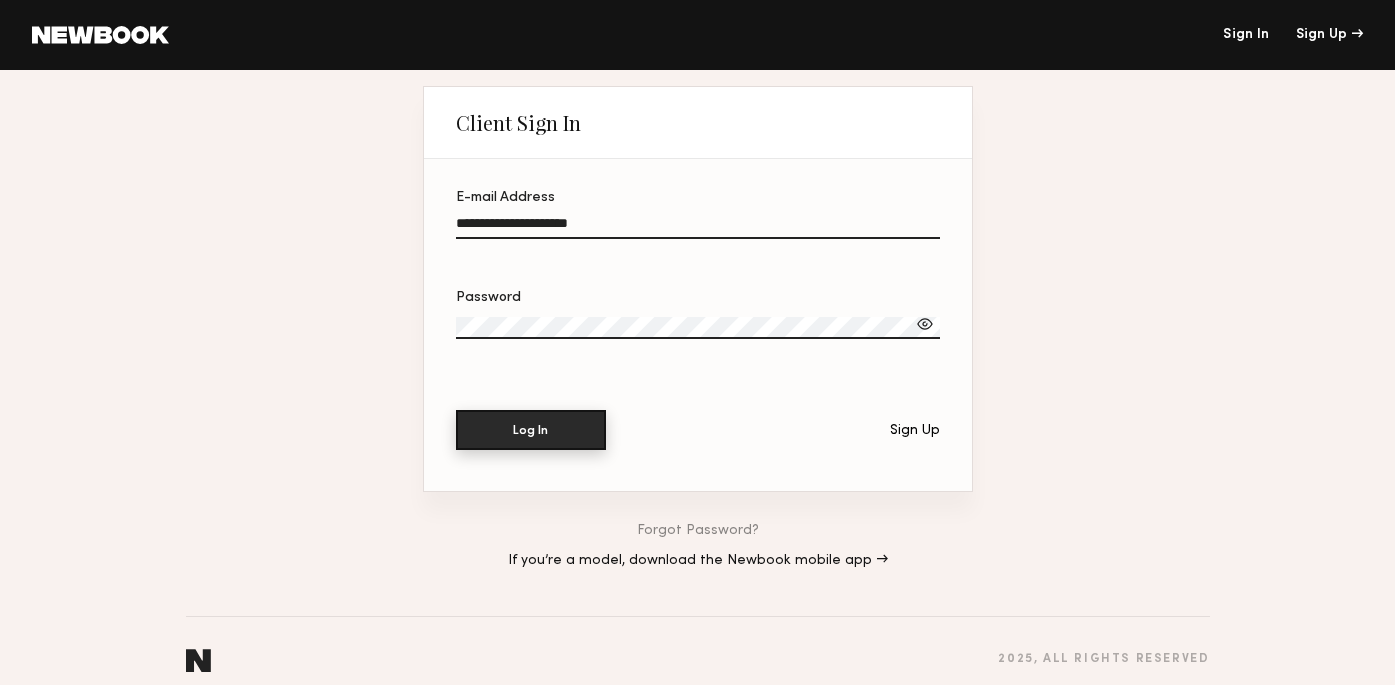 click on "Log In" 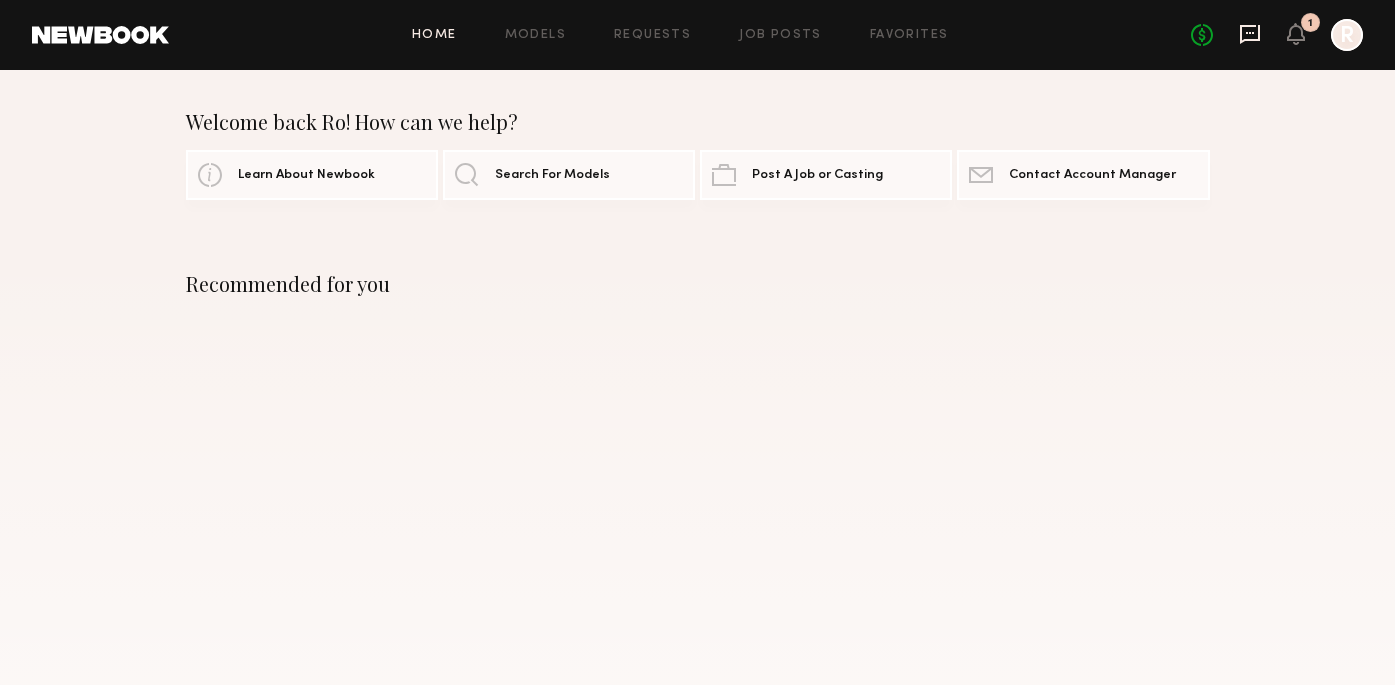 click 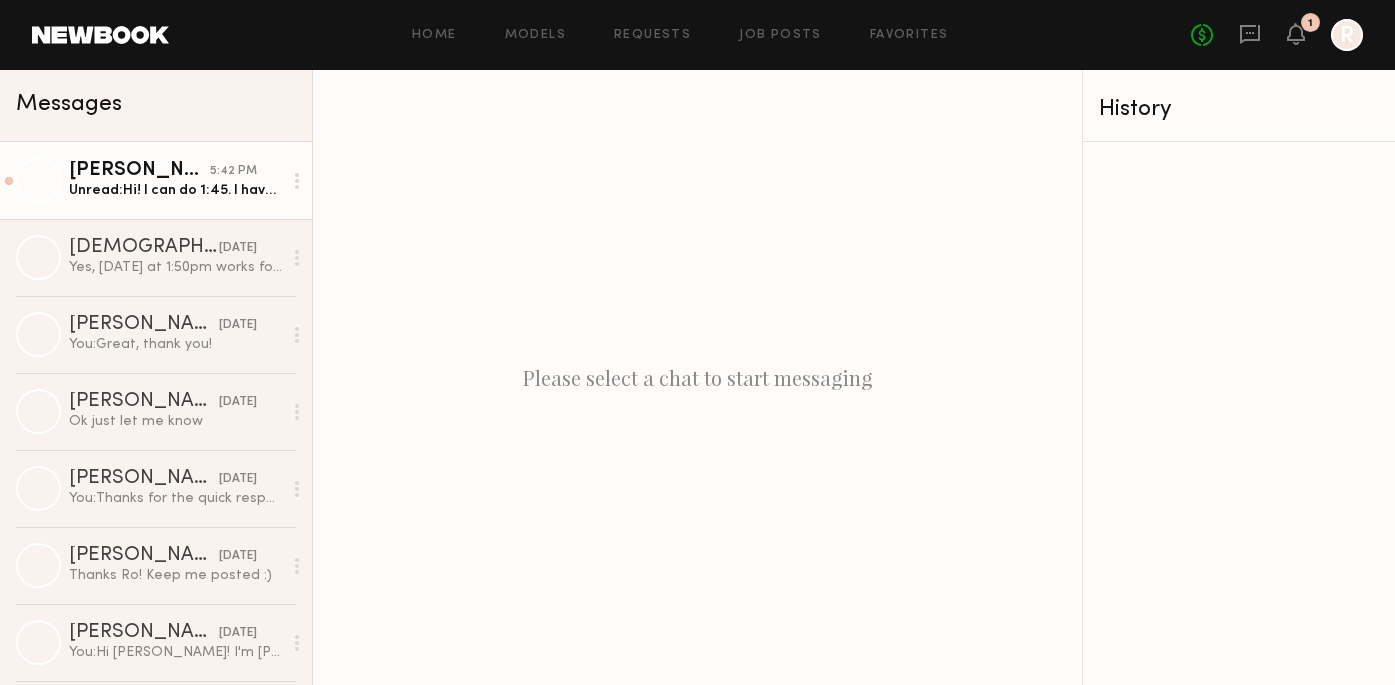 click on "[PERSON_NAME]" 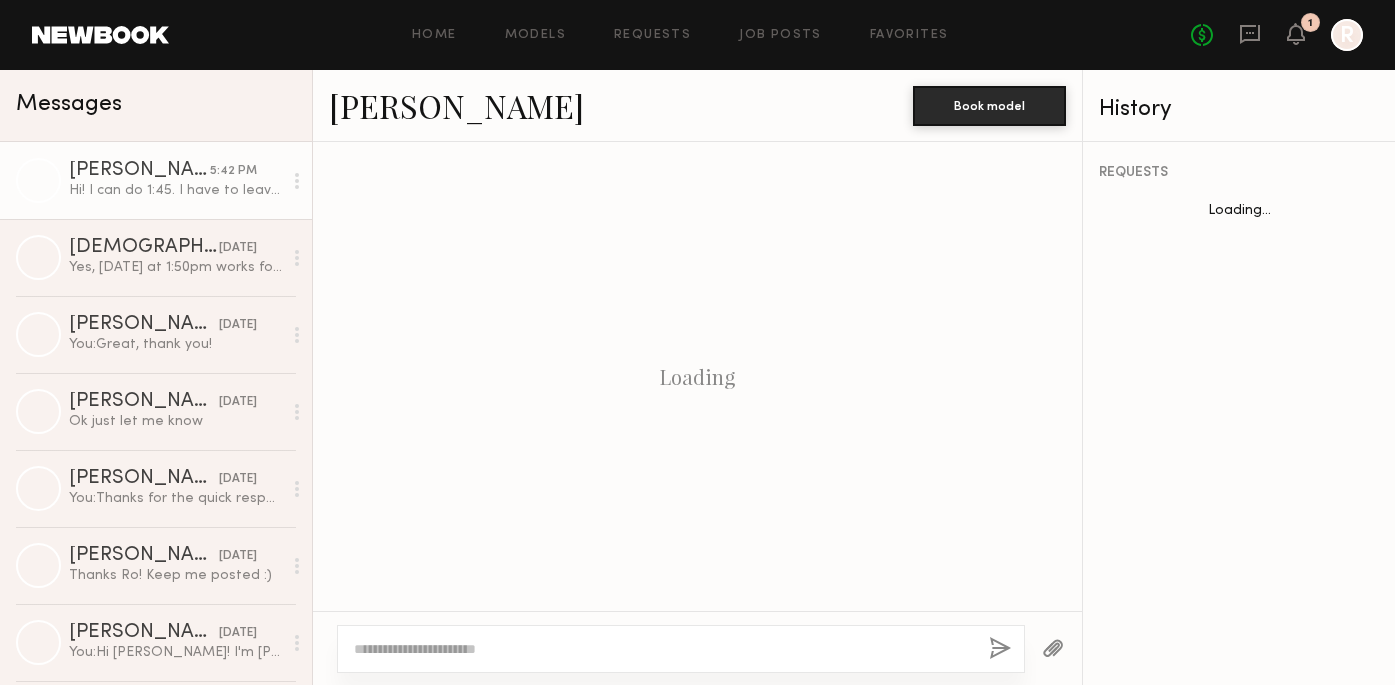 scroll, scrollTop: 930, scrollLeft: 0, axis: vertical 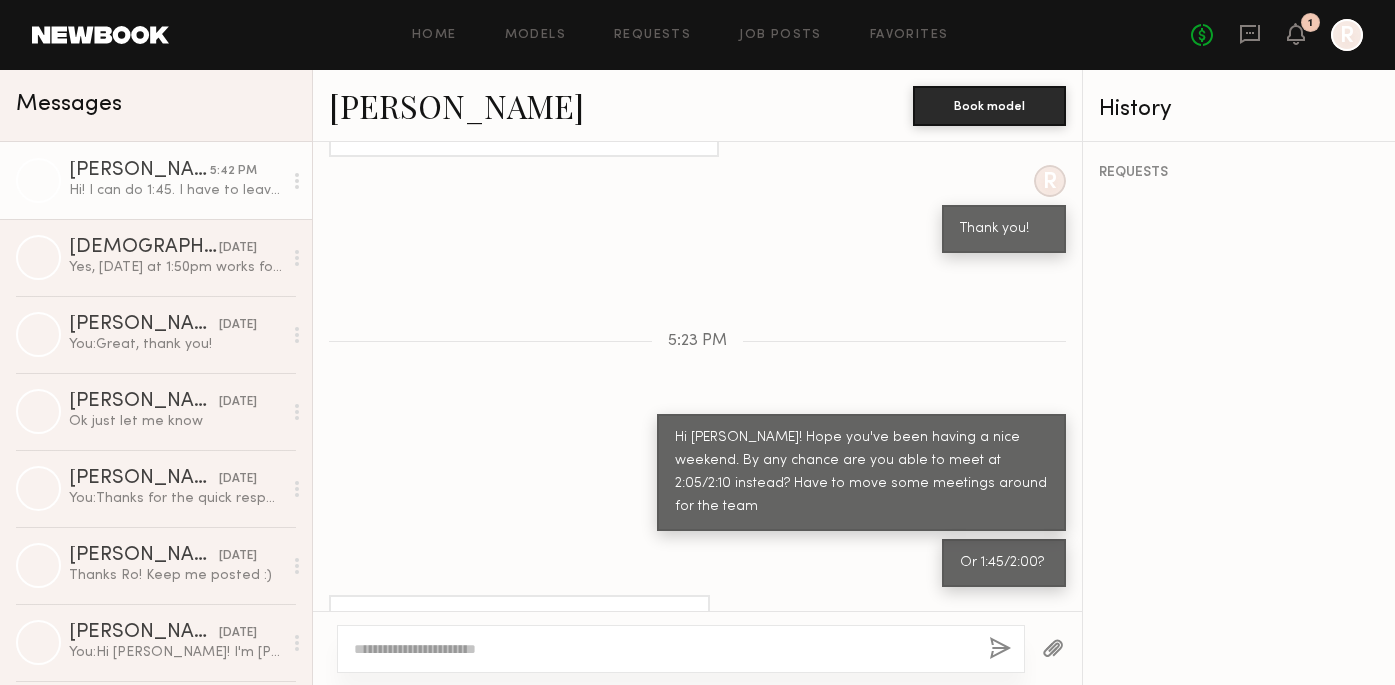 click on "Loading R Thank you for the update! I'll let the team know :) Thank you! R Hi [PERSON_NAME]! By any chance do you have any availability to meet with the team via Zoom [DATE][DATE] anytime between 1:30-4p pst? If so lmk what time works best (will most likely only be 15 min but will hold 30 just in case). Thank you! Yes! 1:30pm, should work! R Great! Is there an email I can send the invite to? Hey! Looks like you’re trying to take the conversation off Newbook. Unless absolutely necessary, we recommend keeping all communication on the platform for safety and record keeping. [PERSON_NAME][EMAIL_ADDRESS][DOMAIN_NAME] R Thank you! 5:23 PM Hi [PERSON_NAME]! Hope you've been having a nice weekend. By any chance are you able to meet at 2:05/2:10  instead? Have to move some meetings around for the team Or 1:45/2:00? Hi! I can do 1:45. I have to leave for a fitting by 2pm" 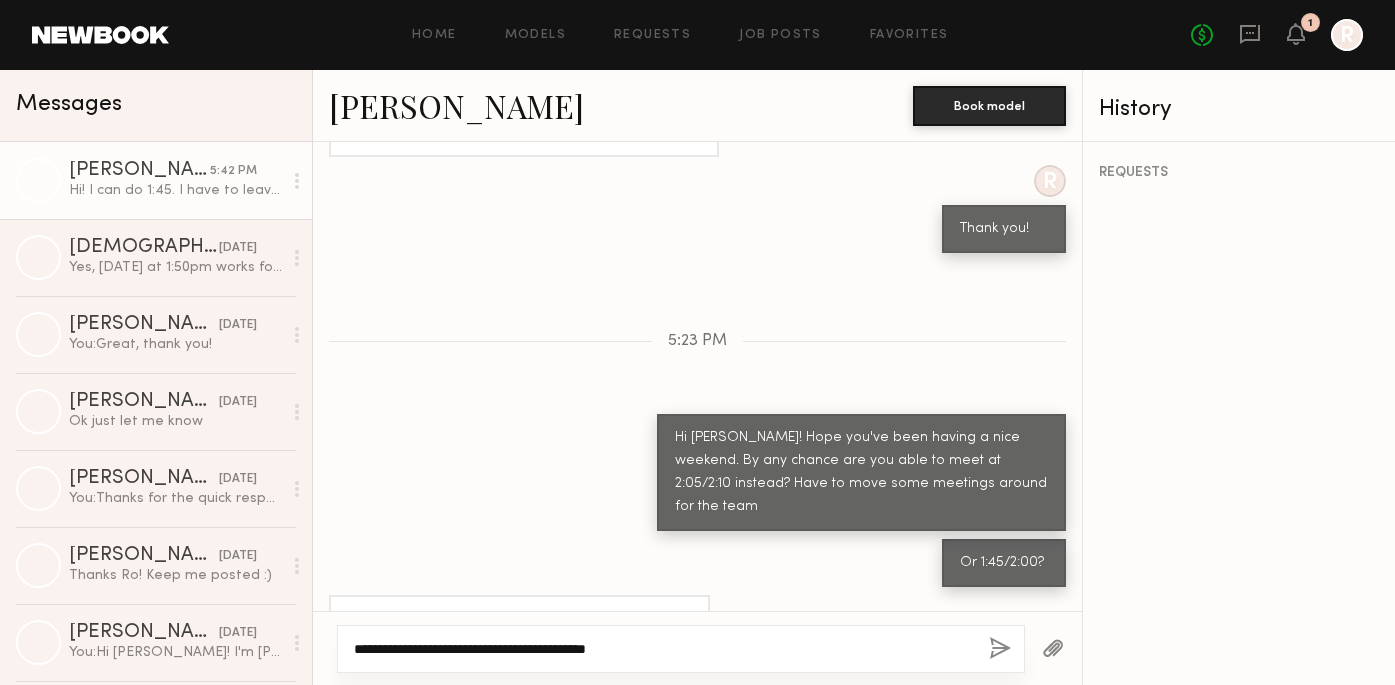 type on "**********" 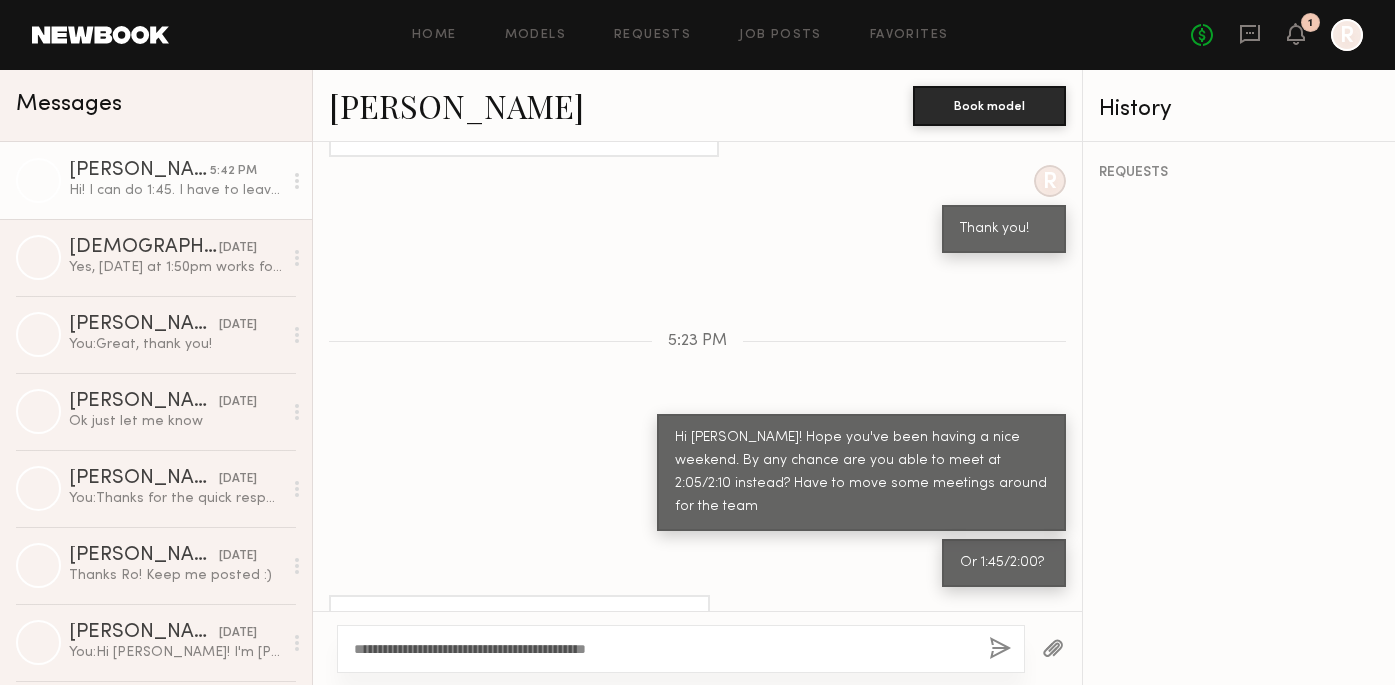 click 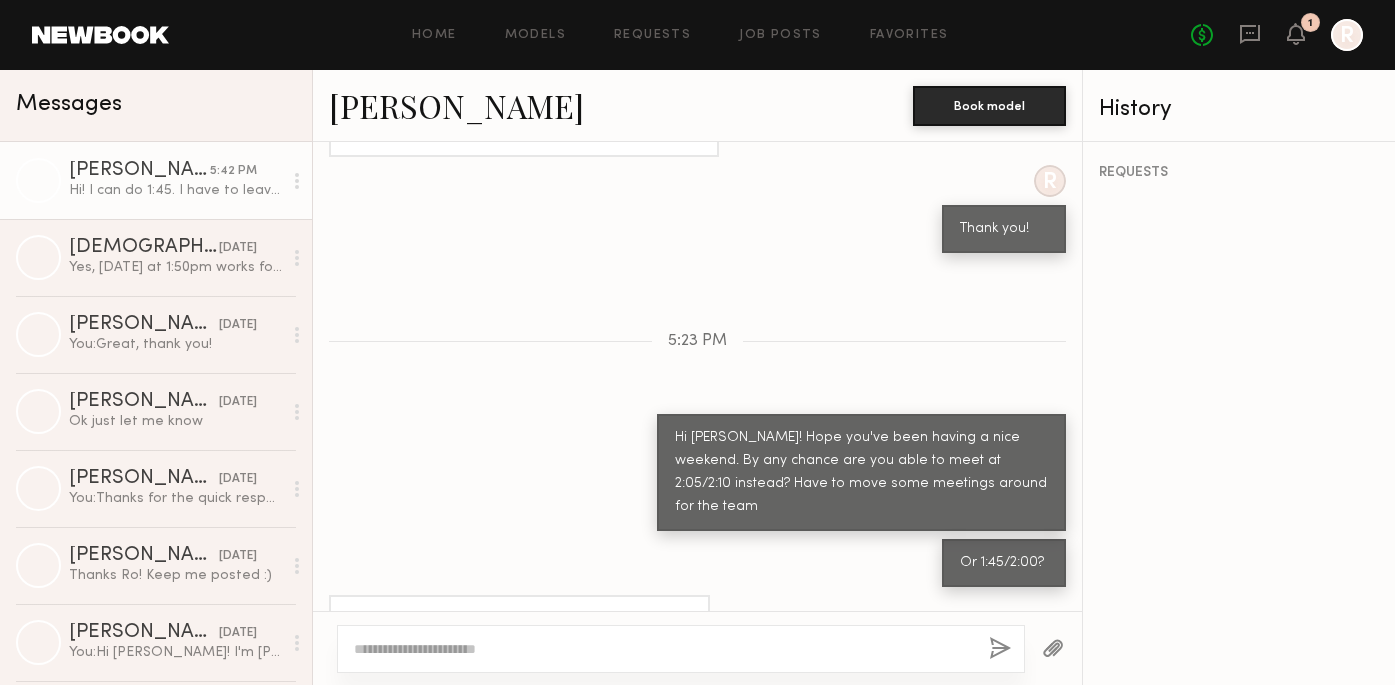 scroll, scrollTop: 1178, scrollLeft: 0, axis: vertical 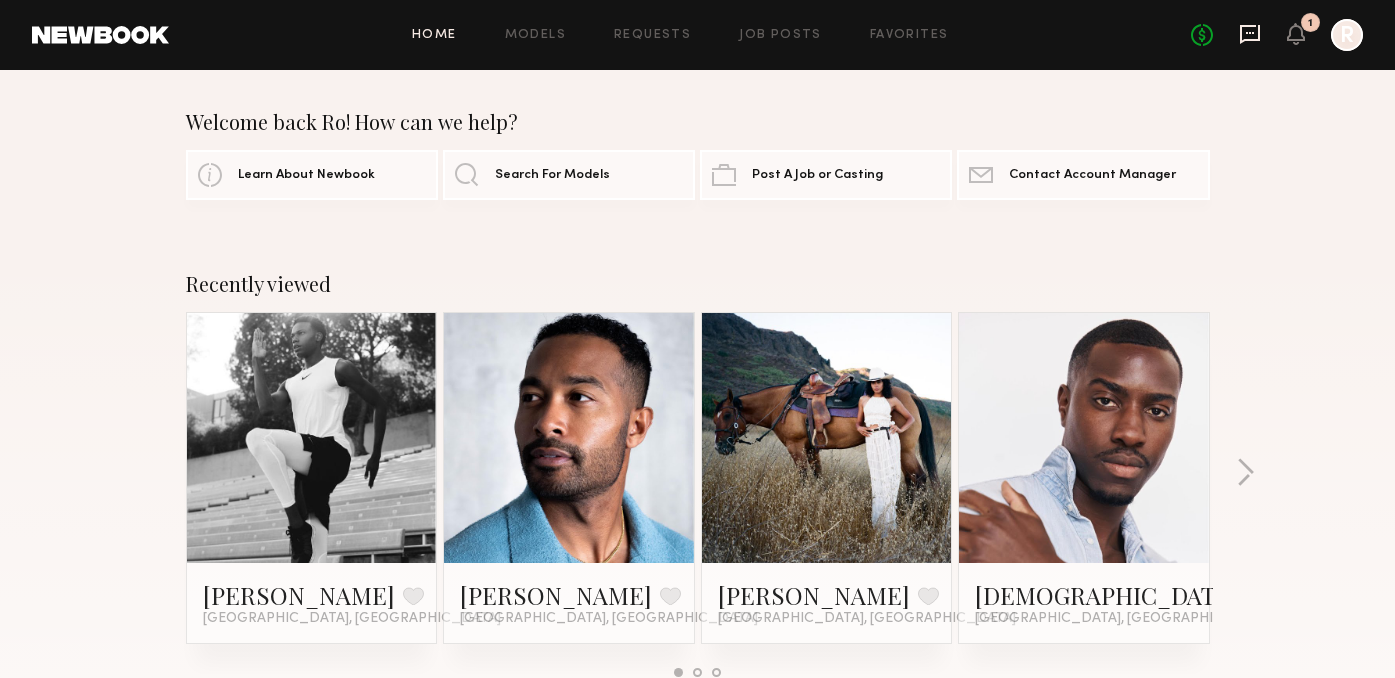 click 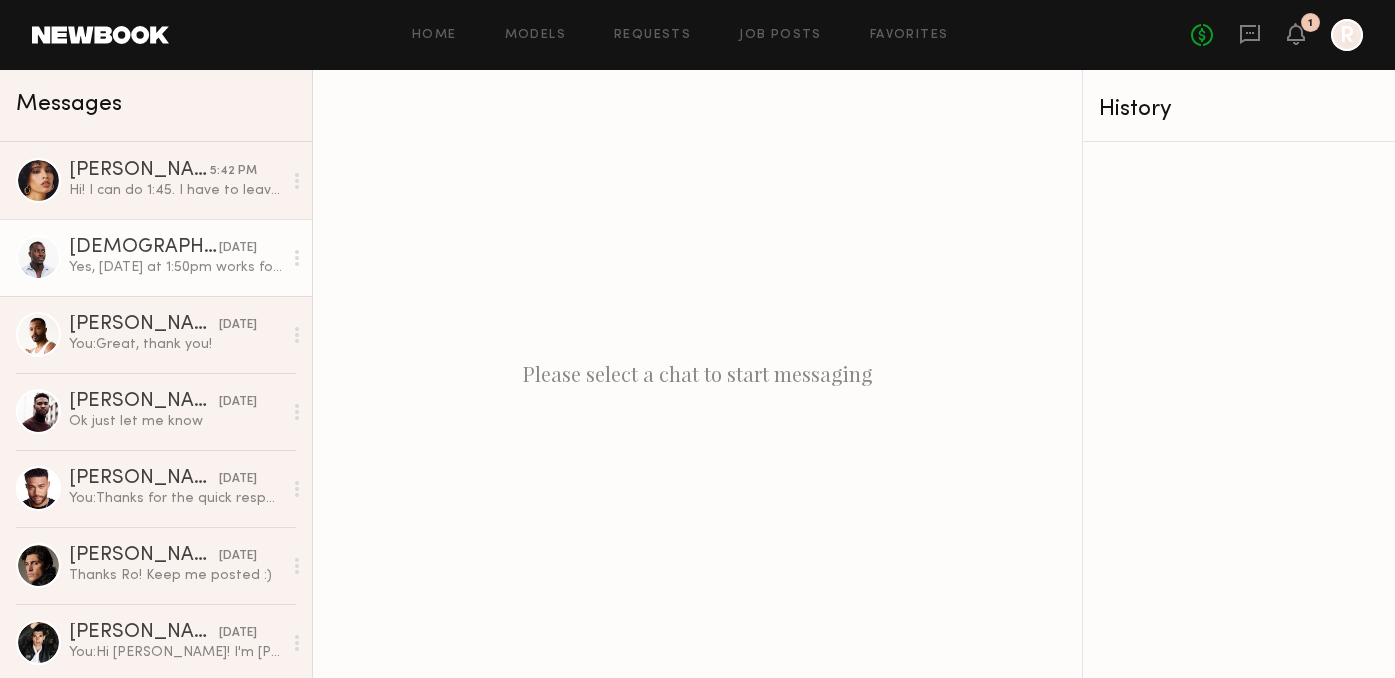 click on "Yes, [DATE] at 1:50pm works for me! You can email me at [EMAIL_ADDRESS][DOMAIN_NAME]" 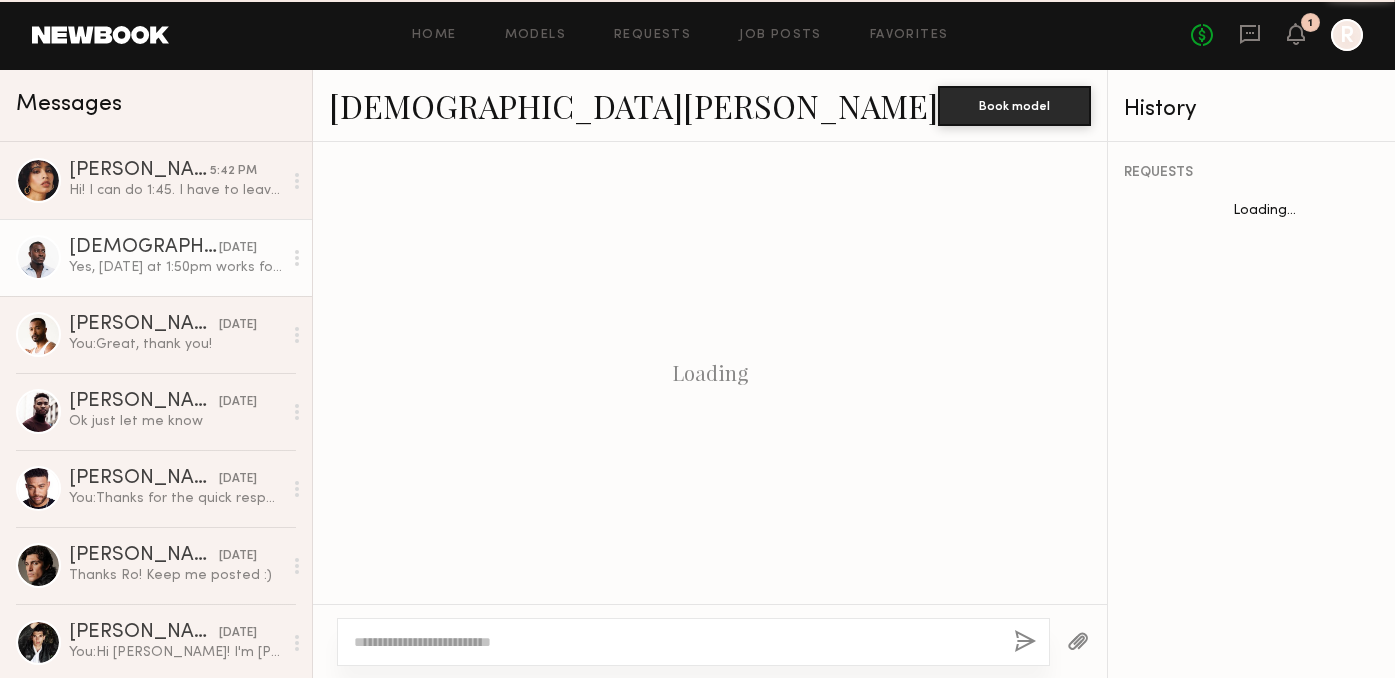 scroll, scrollTop: 1069, scrollLeft: 0, axis: vertical 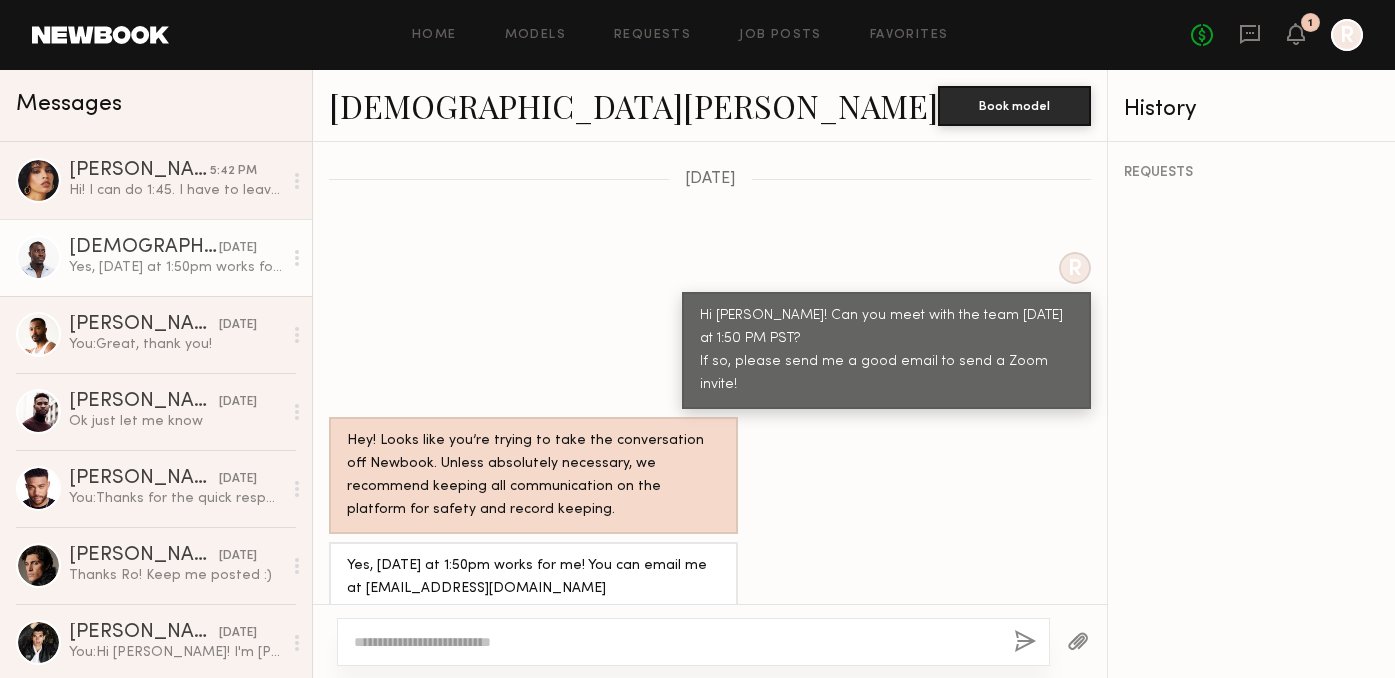 click 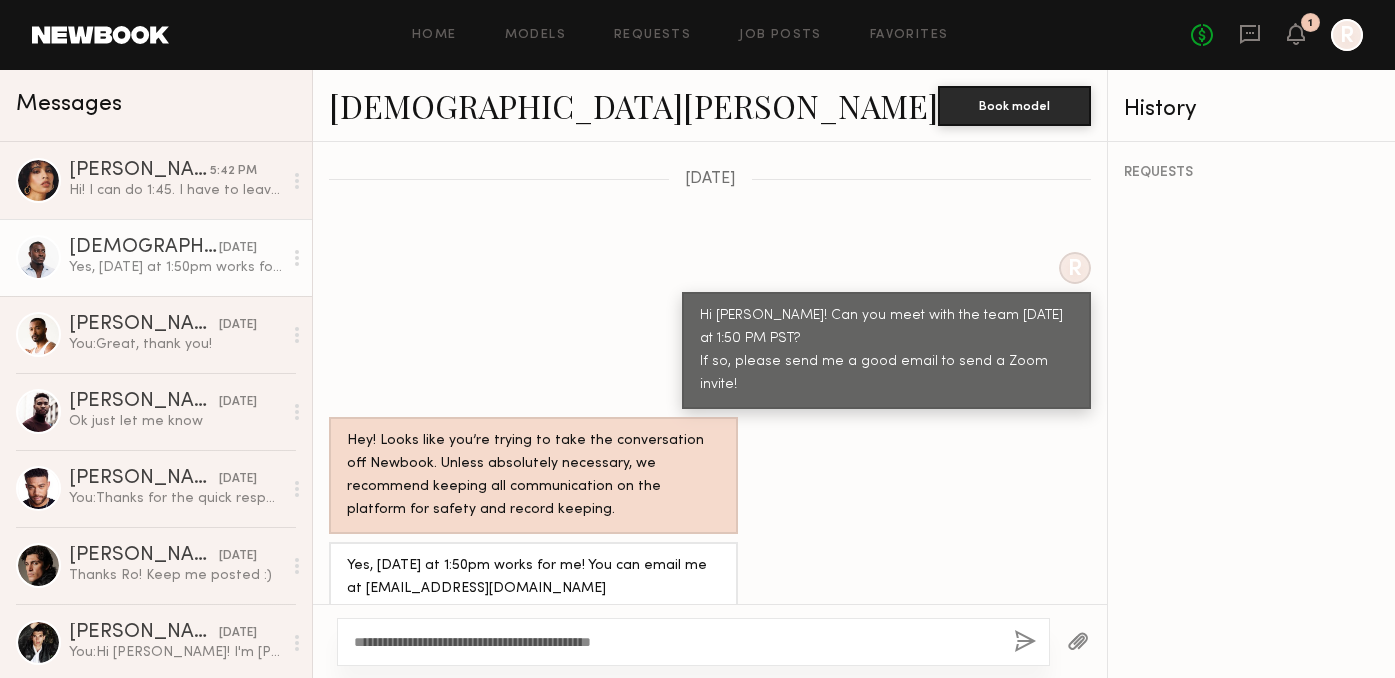 drag, startPoint x: 511, startPoint y: 637, endPoint x: 808, endPoint y: 636, distance: 297.00168 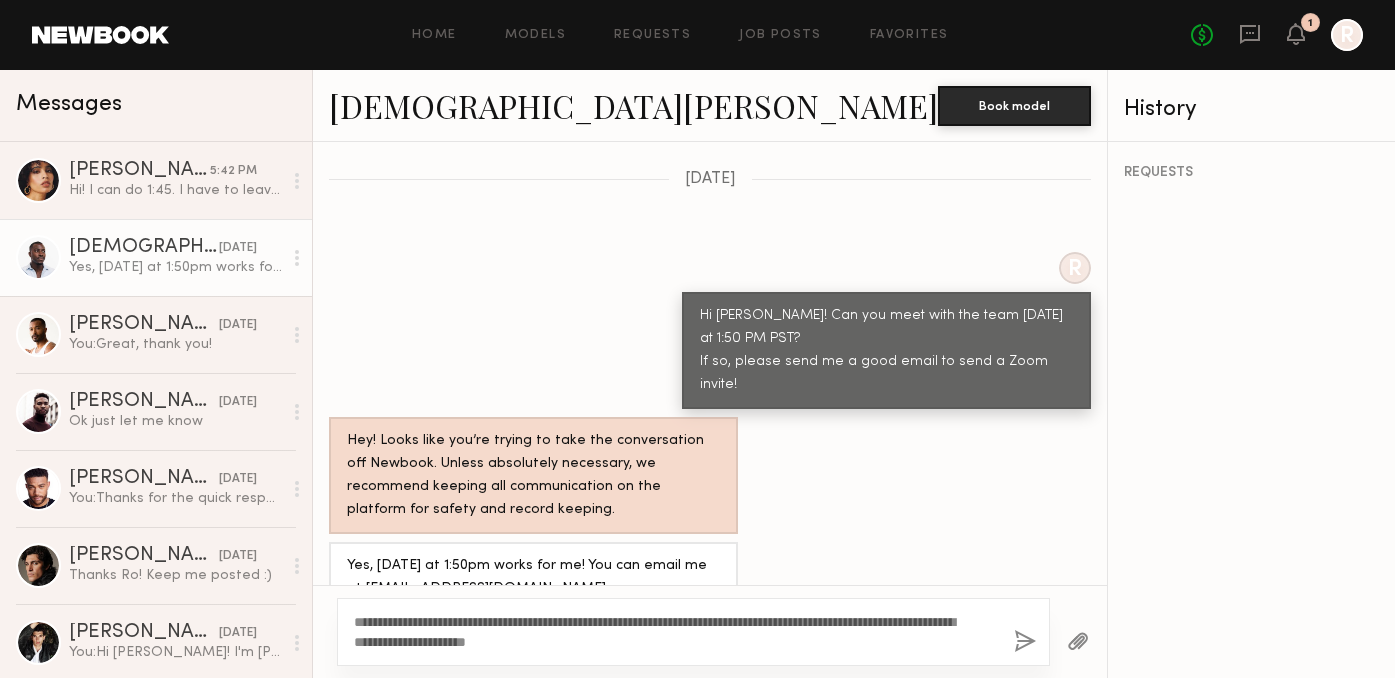 type on "**********" 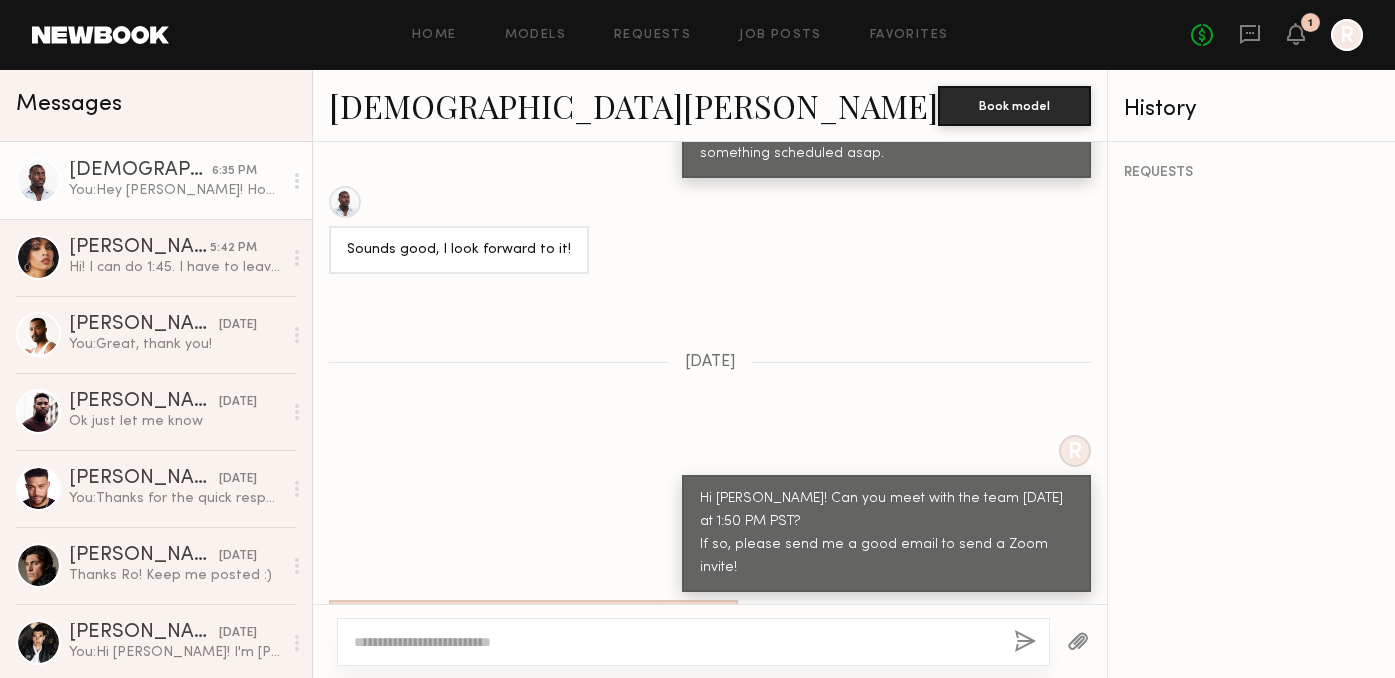 scroll, scrollTop: 1515, scrollLeft: 0, axis: vertical 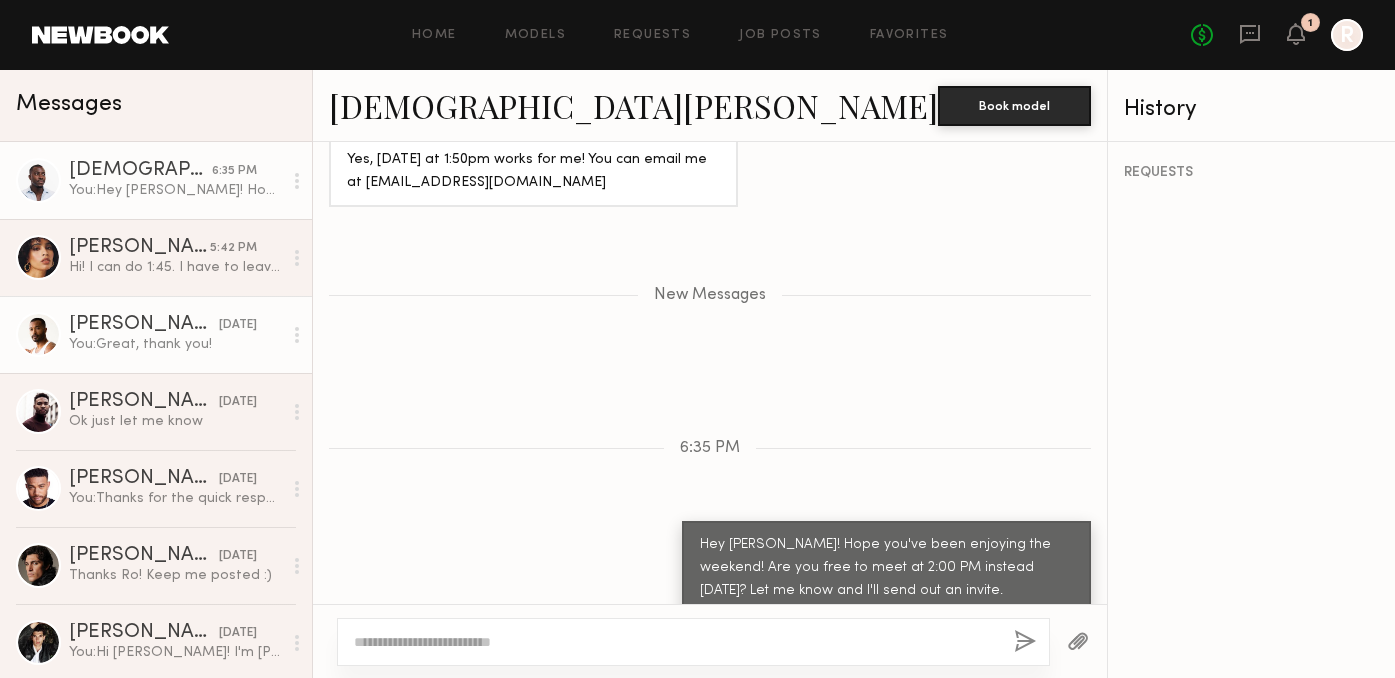 click on "You:  Great, thank you!" 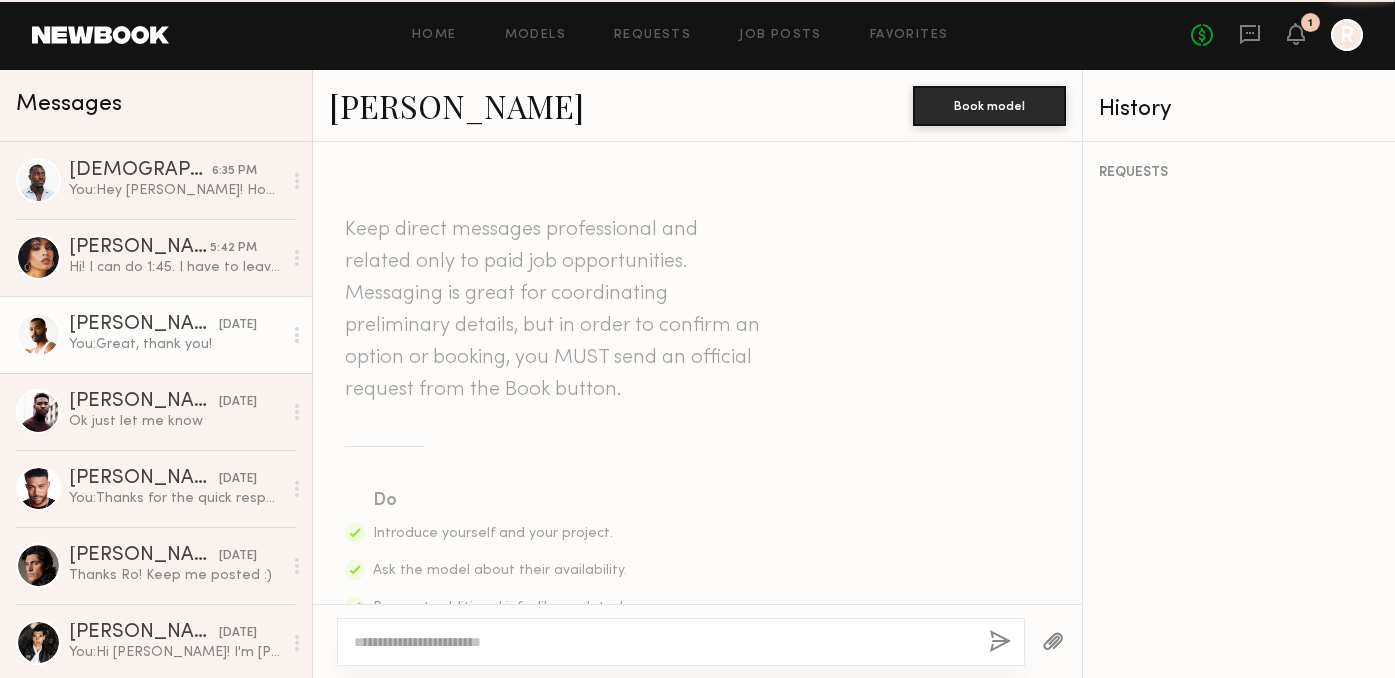scroll, scrollTop: 2034, scrollLeft: 0, axis: vertical 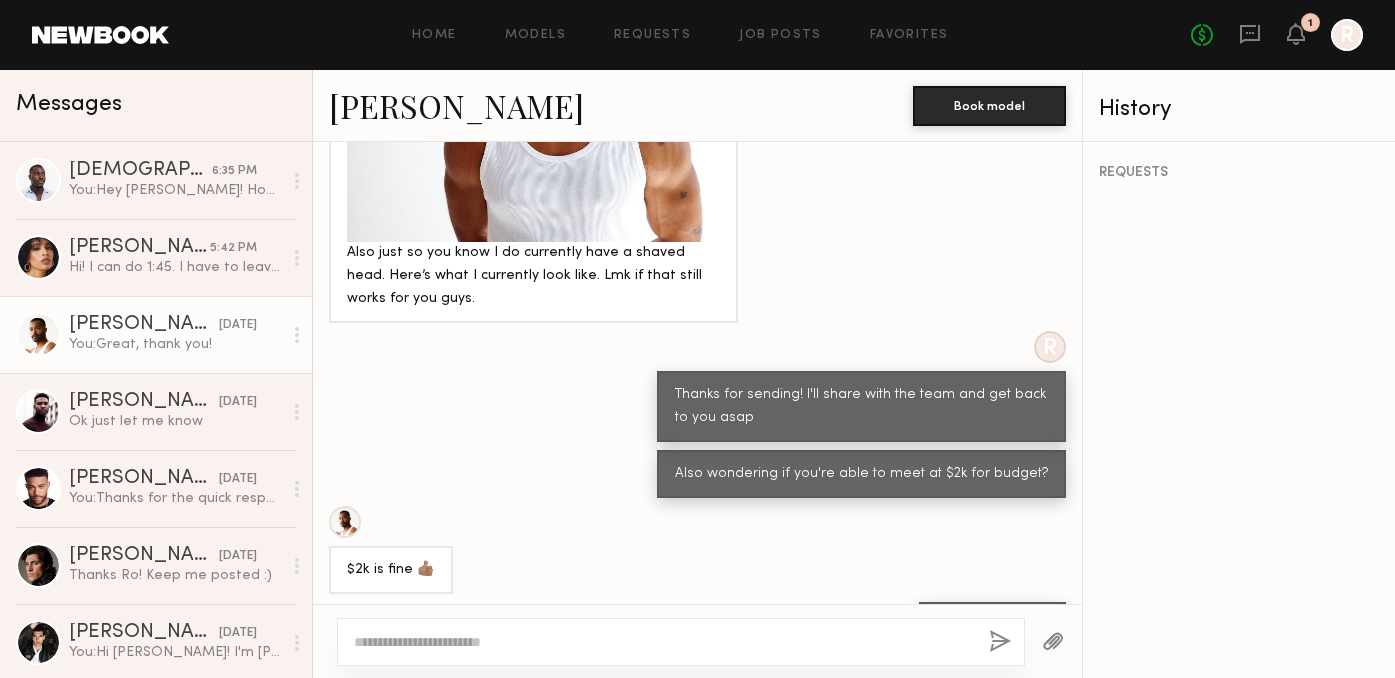 click 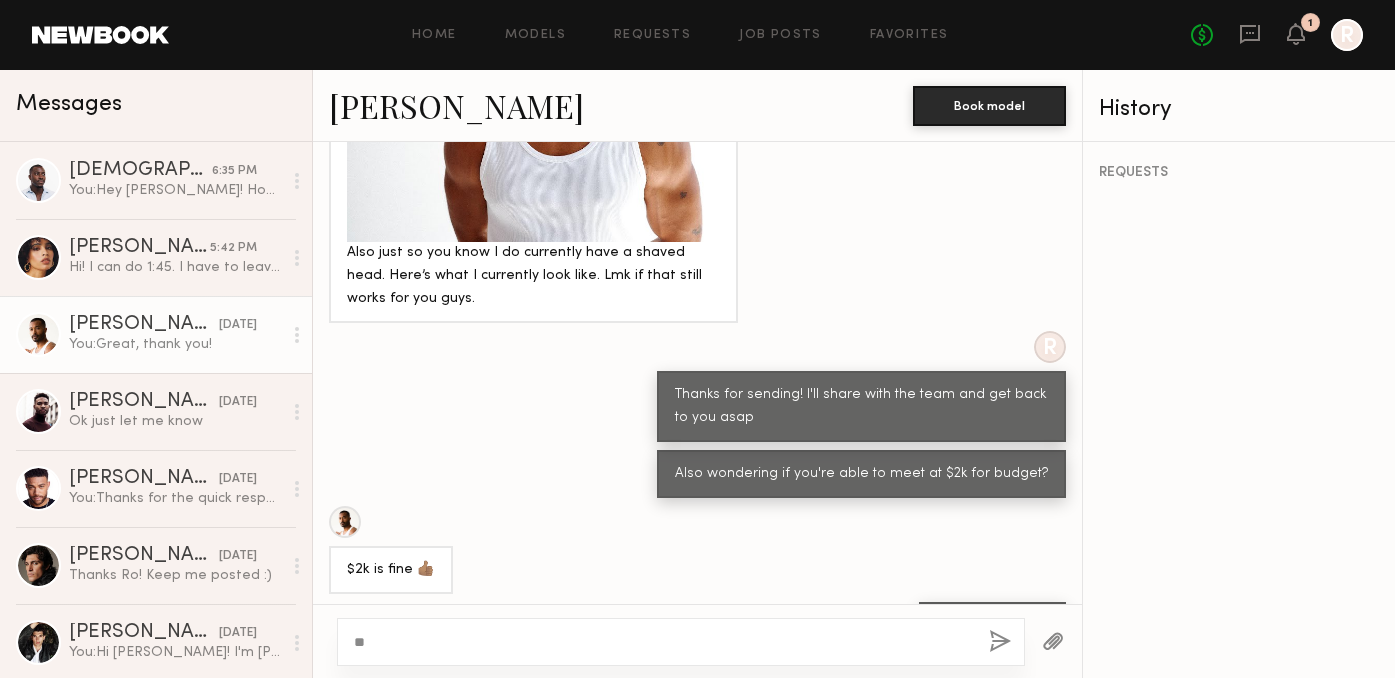 type on "*" 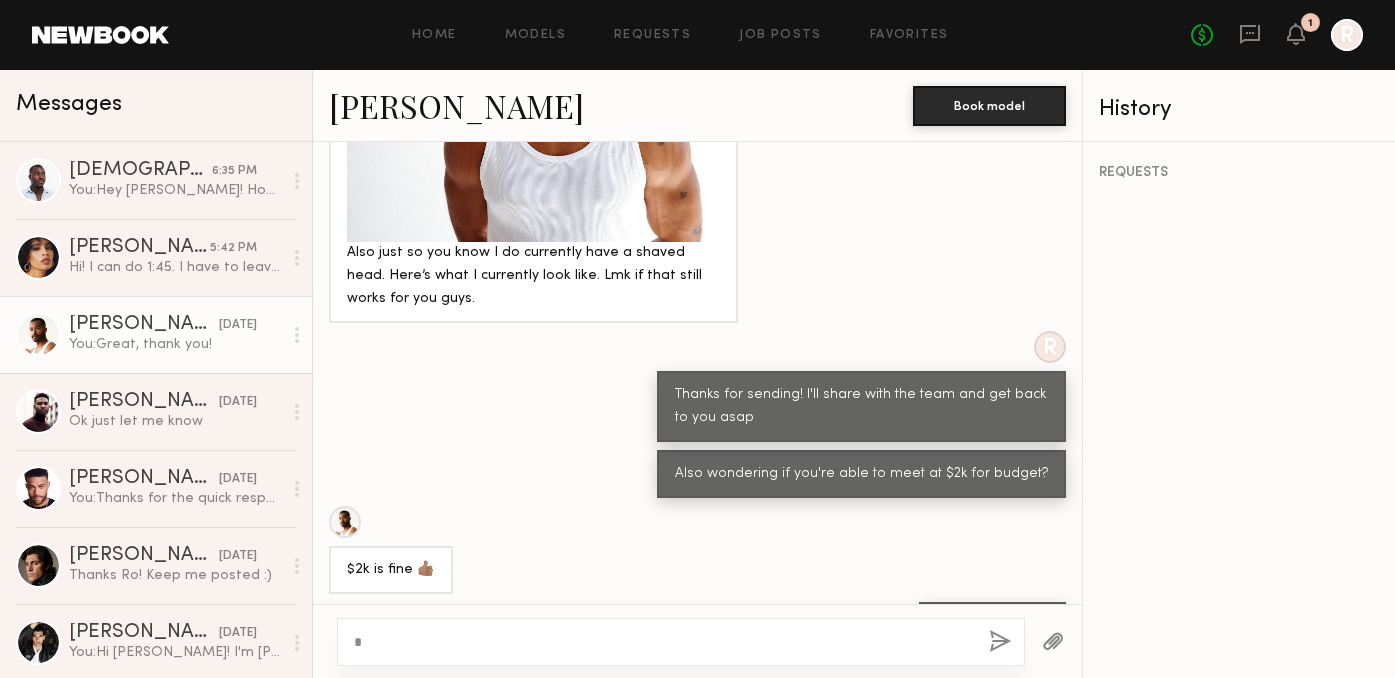 type 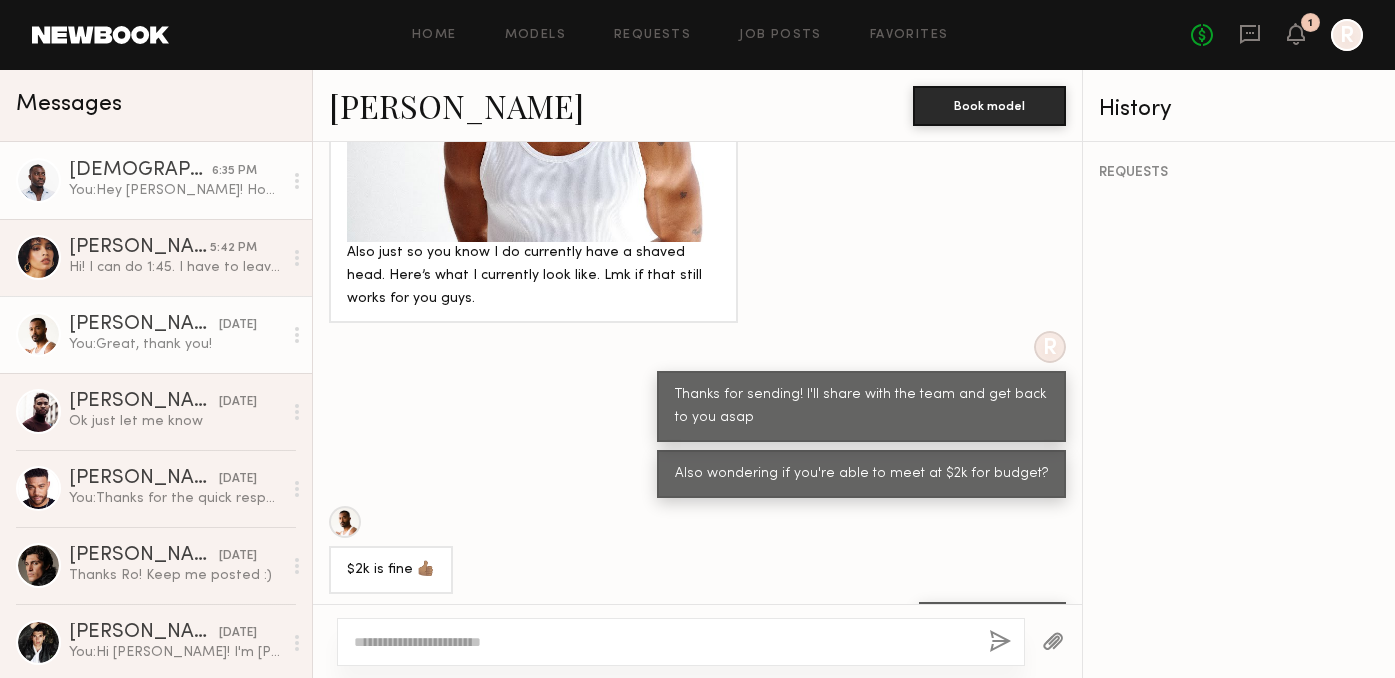 click on "Ezekiel A. 6:35 PM You:  Hey Ezekiel! Hope you've been enjoying the weekend! Are you free to meet at 2:00 PM instead tomorrow? Let me know and I'll send out an invite." 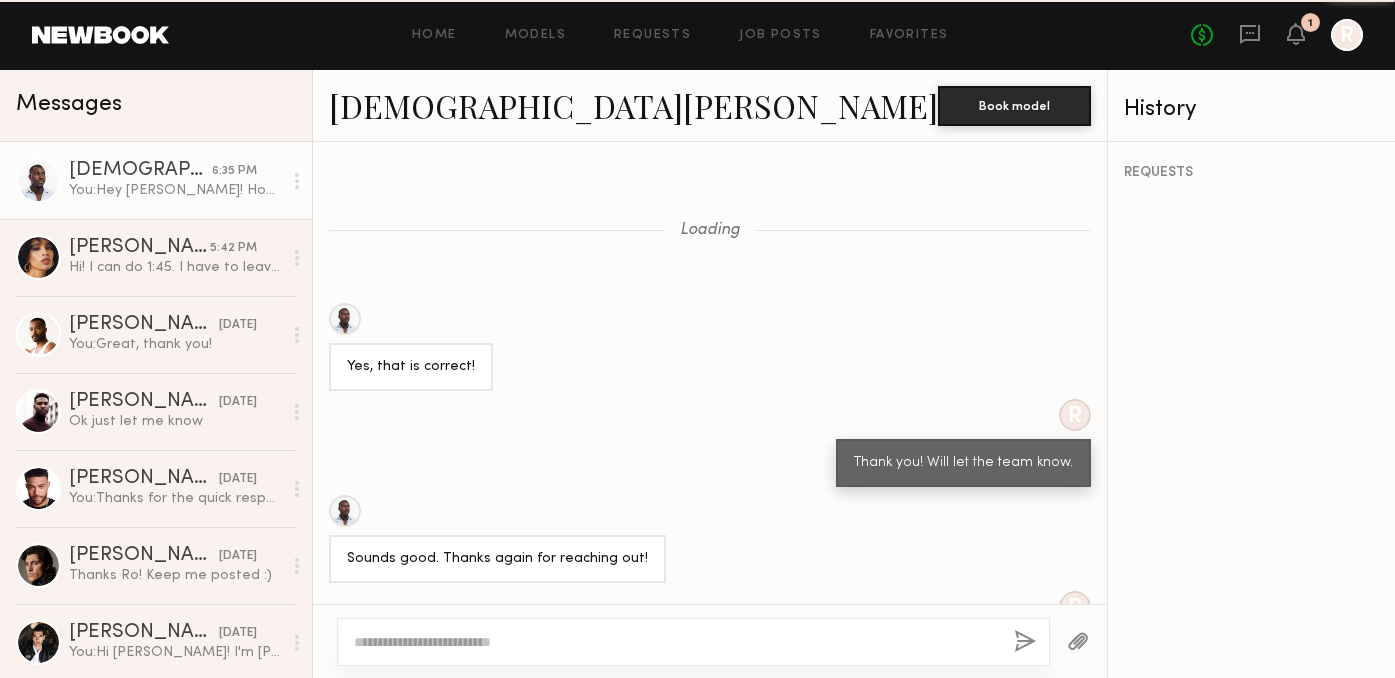 scroll, scrollTop: 1482, scrollLeft: 0, axis: vertical 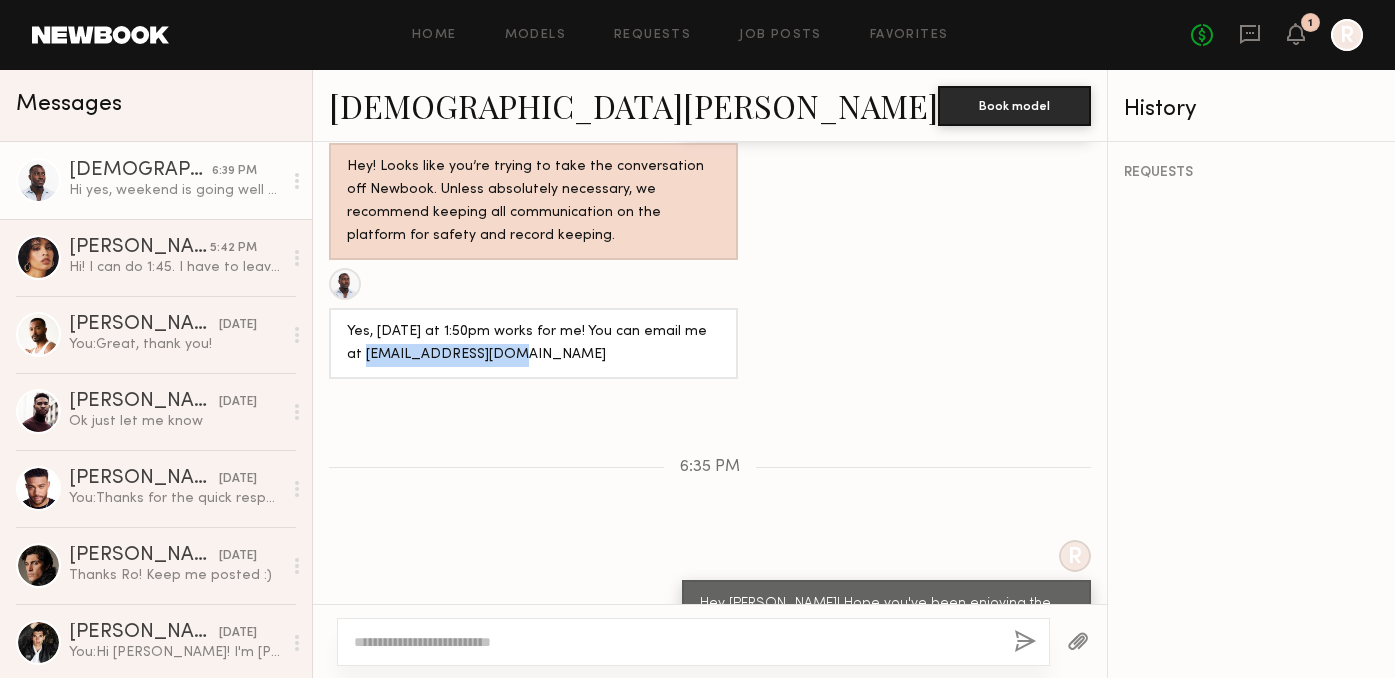 drag, startPoint x: 496, startPoint y: 283, endPoint x: 345, endPoint y: 278, distance: 151.08276 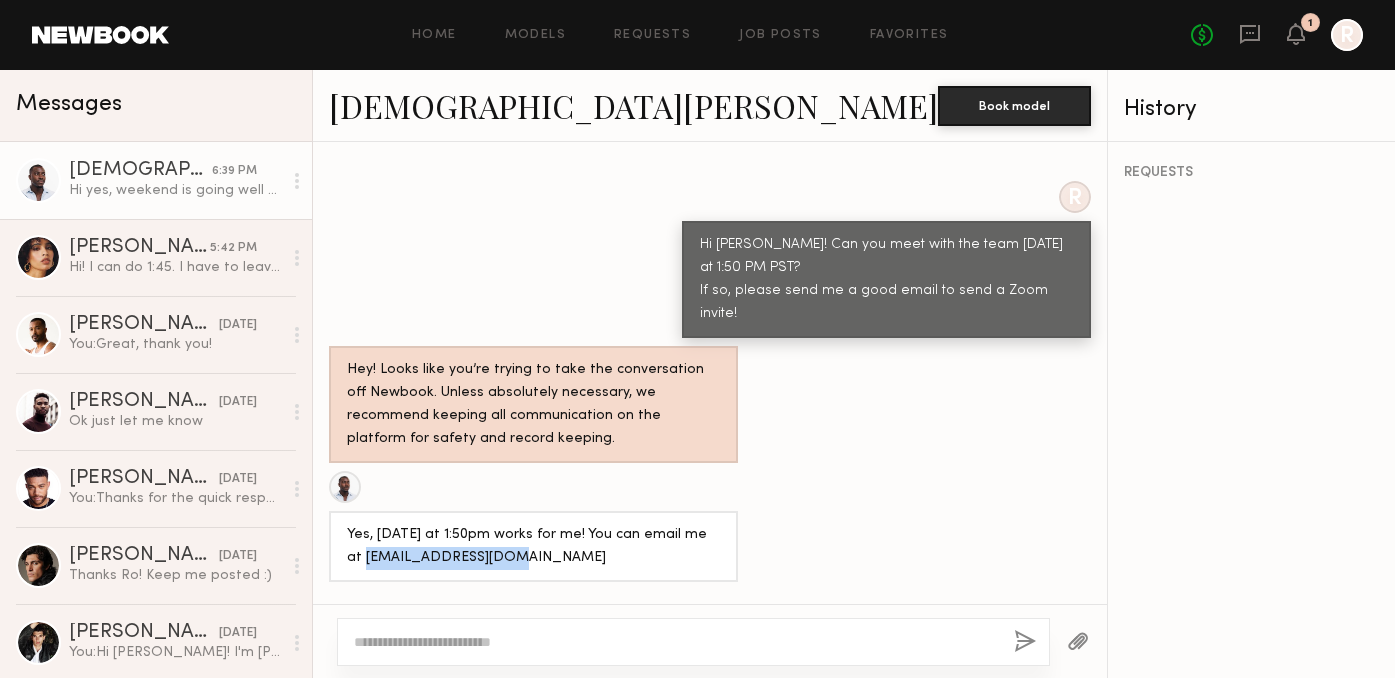 scroll, scrollTop: 2448, scrollLeft: 0, axis: vertical 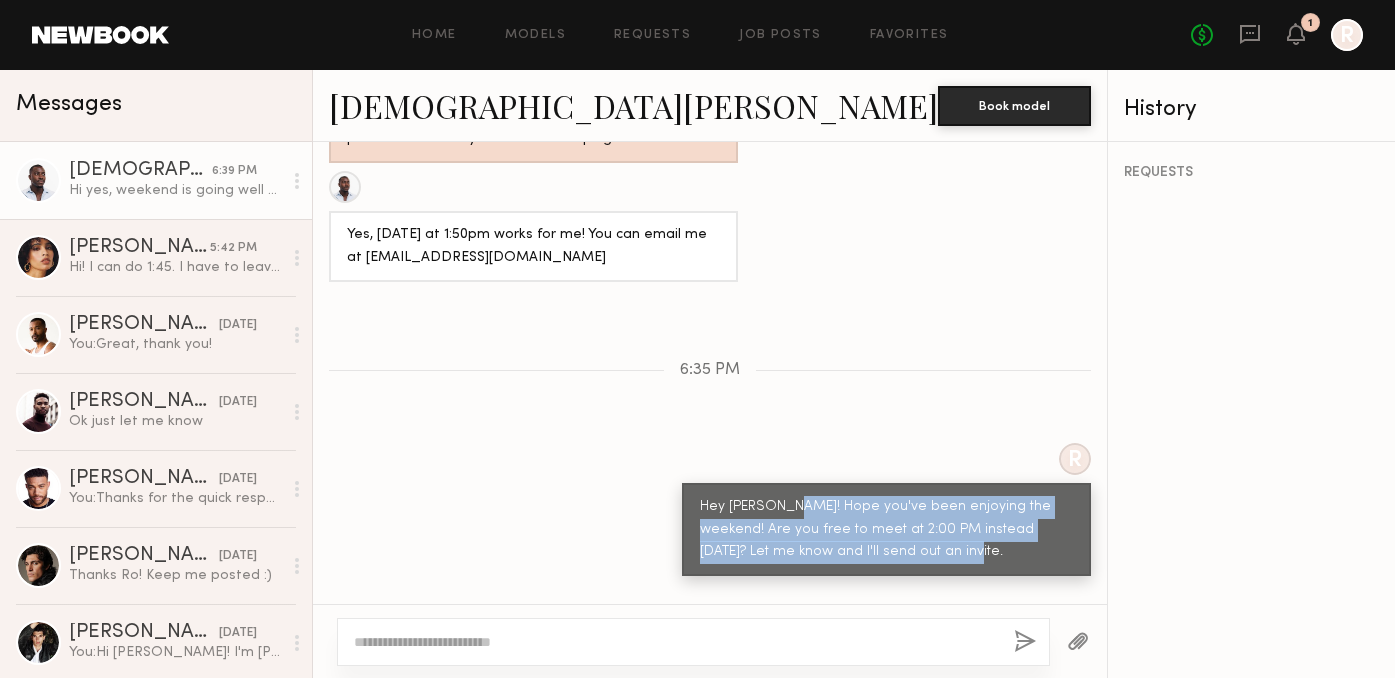 drag, startPoint x: 753, startPoint y: 430, endPoint x: 932, endPoint y: 487, distance: 187.85632 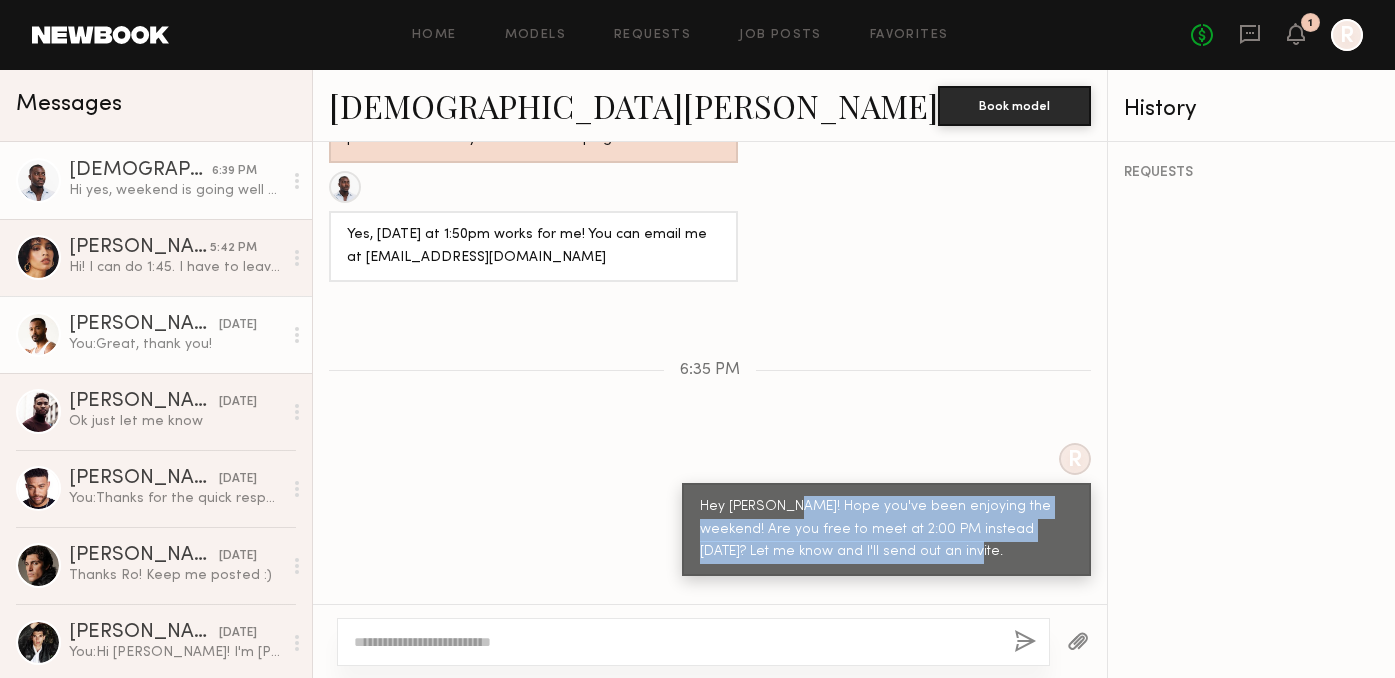click on "You:  Great, thank you!" 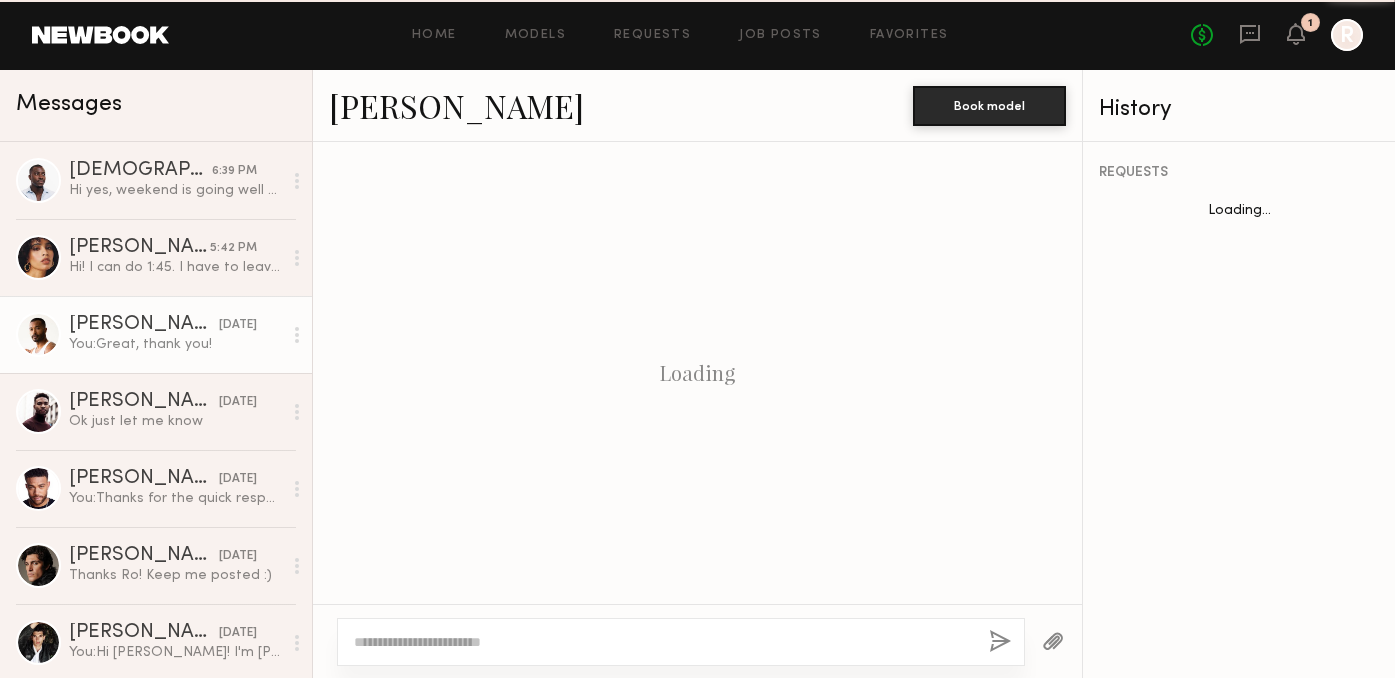 scroll, scrollTop: 2034, scrollLeft: 0, axis: vertical 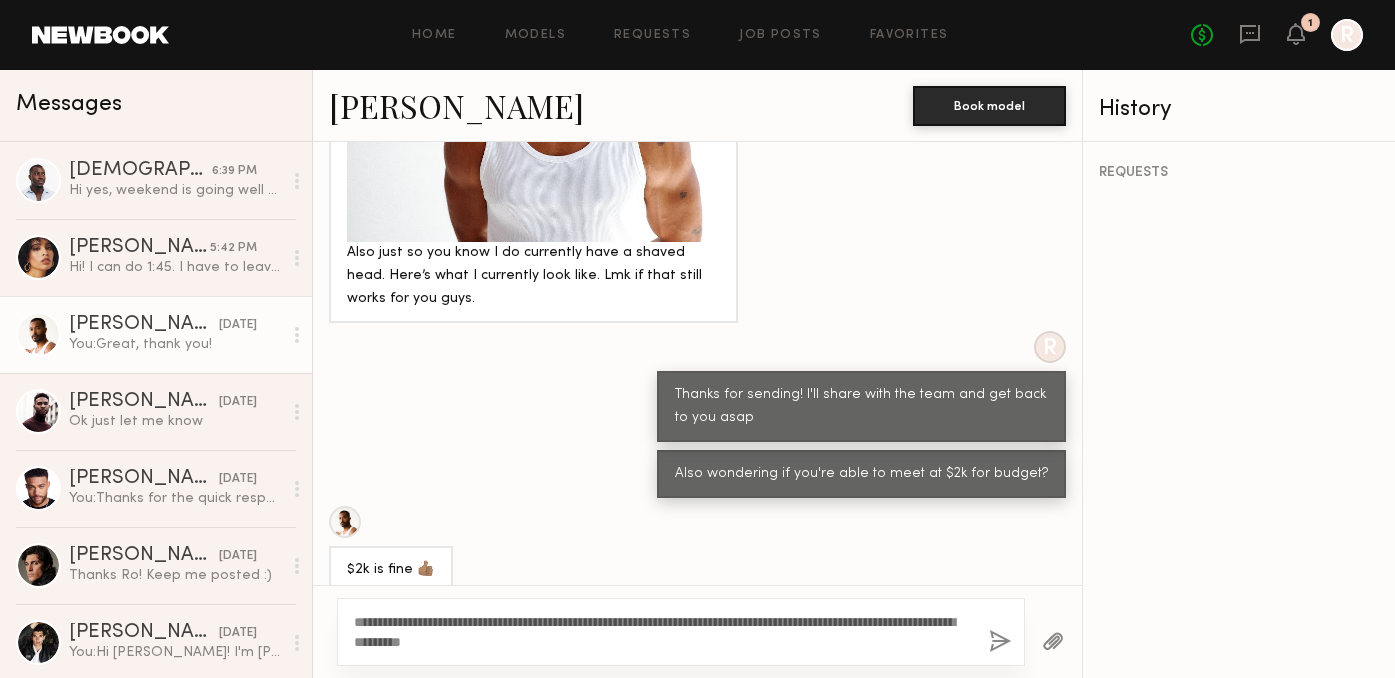 drag, startPoint x: 388, startPoint y: 620, endPoint x: 330, endPoint y: 617, distance: 58.077534 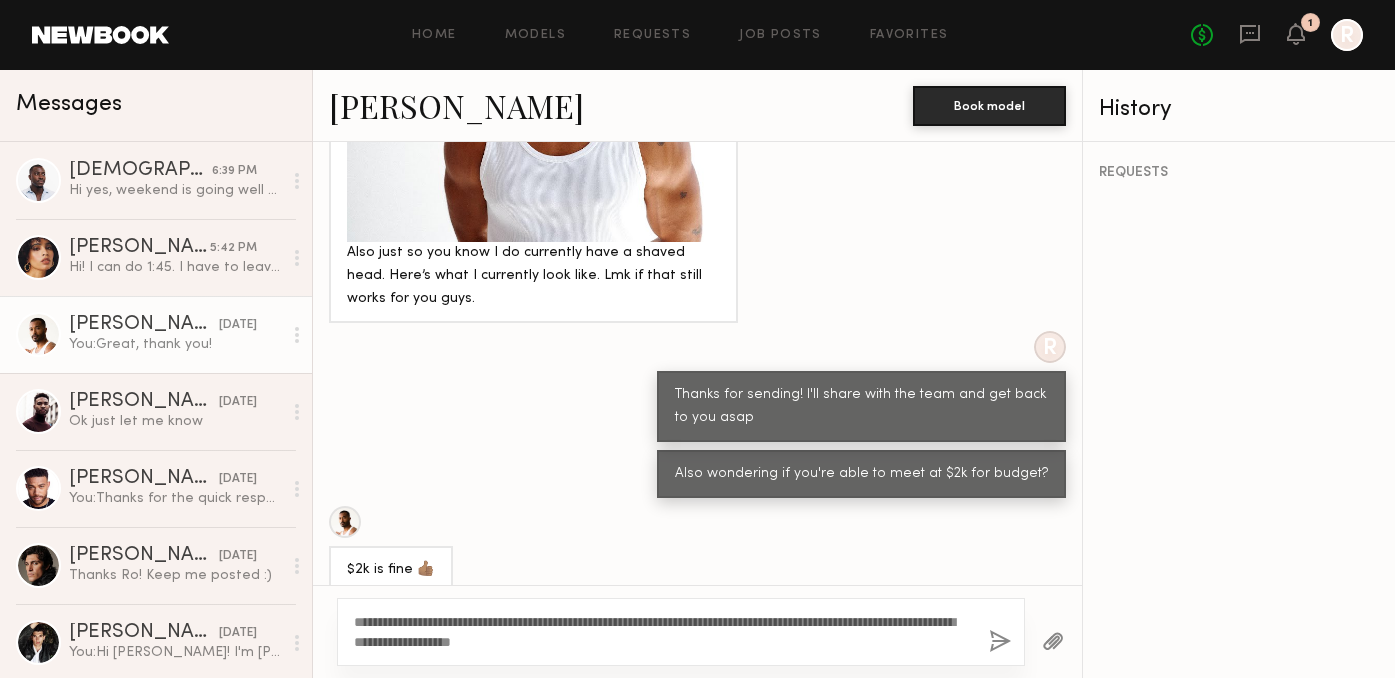 click on "**********" 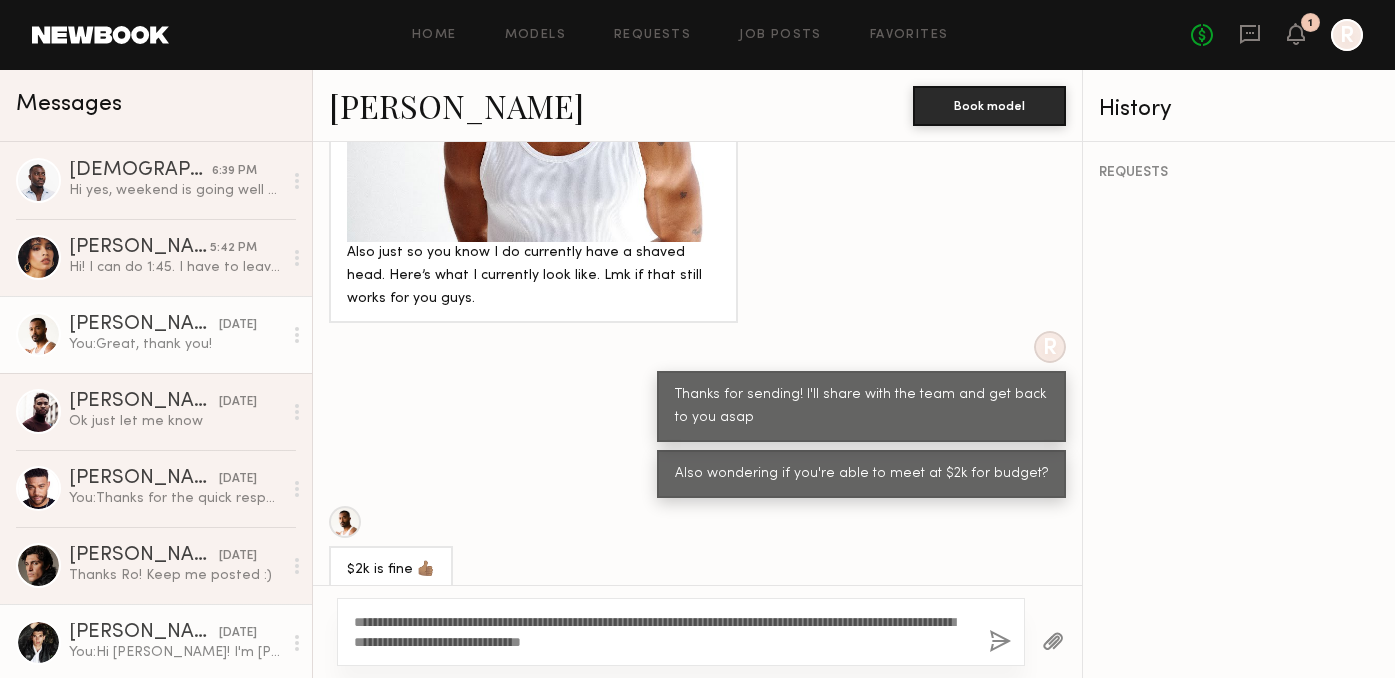 drag, startPoint x: 753, startPoint y: 640, endPoint x: 299, endPoint y: 640, distance: 454 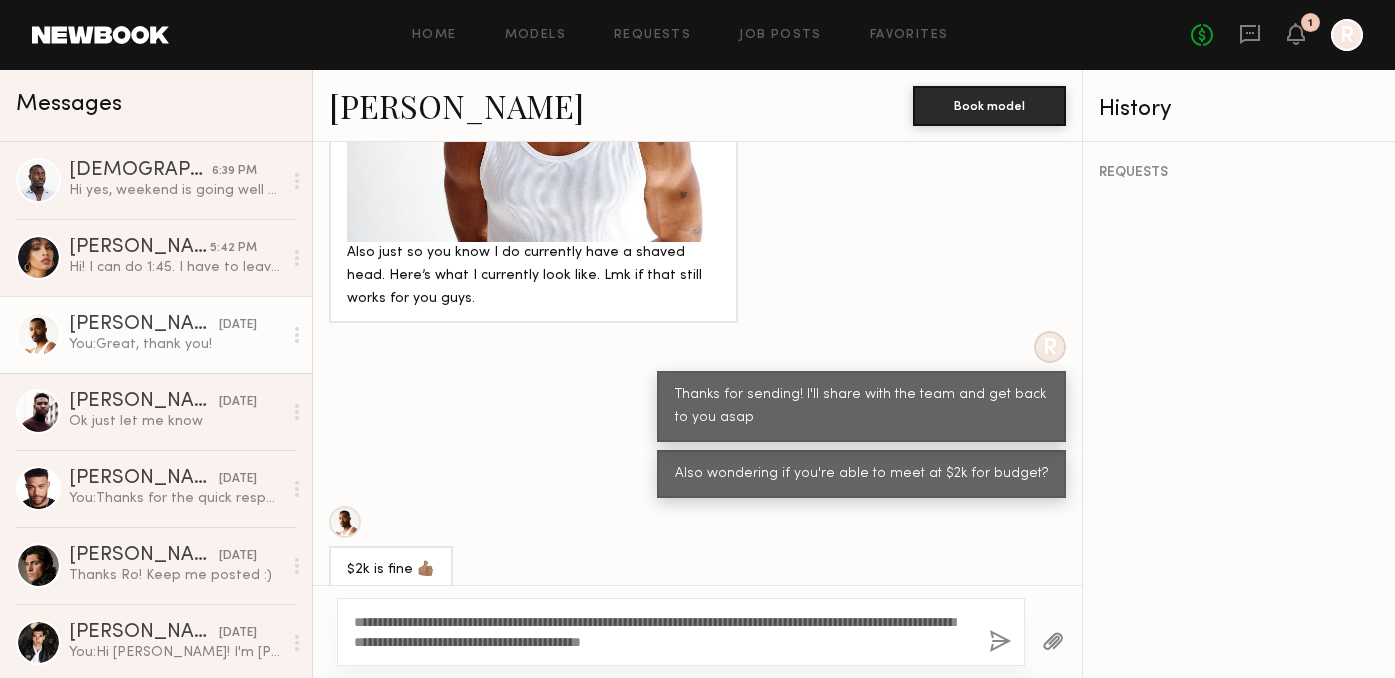 click on "**********" 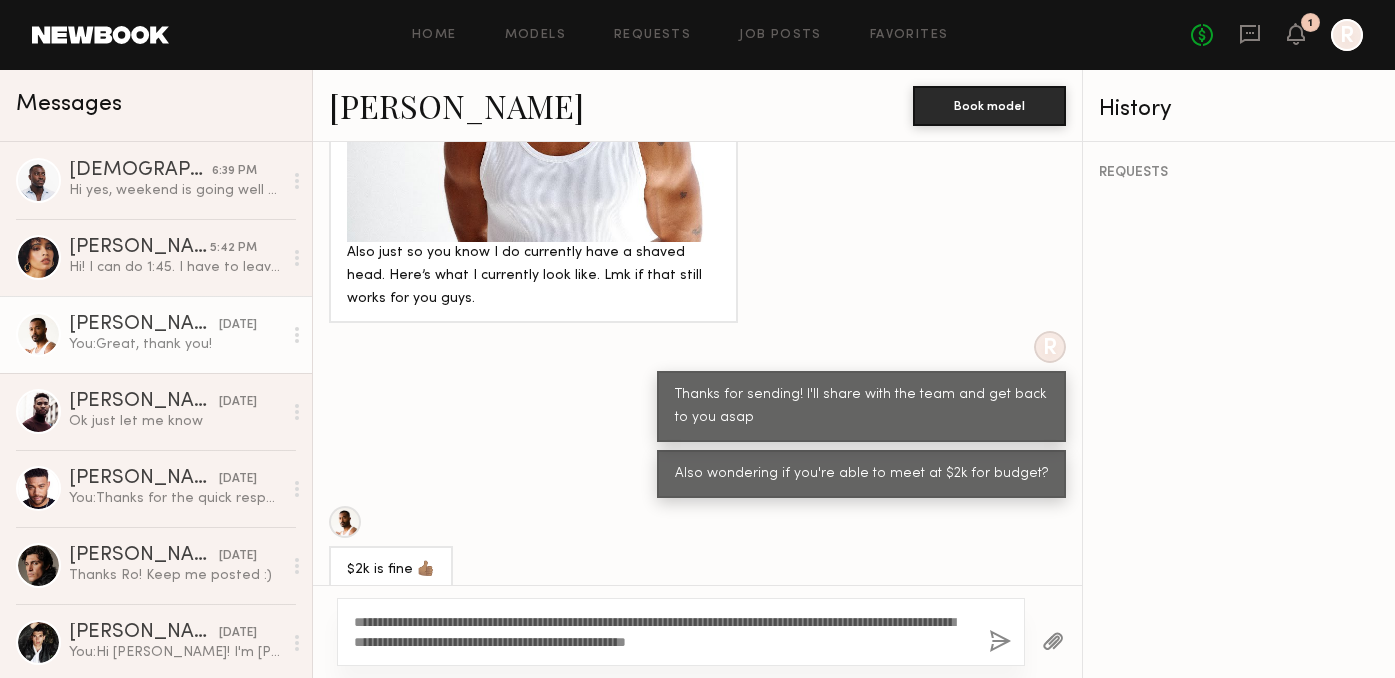 click on "**********" 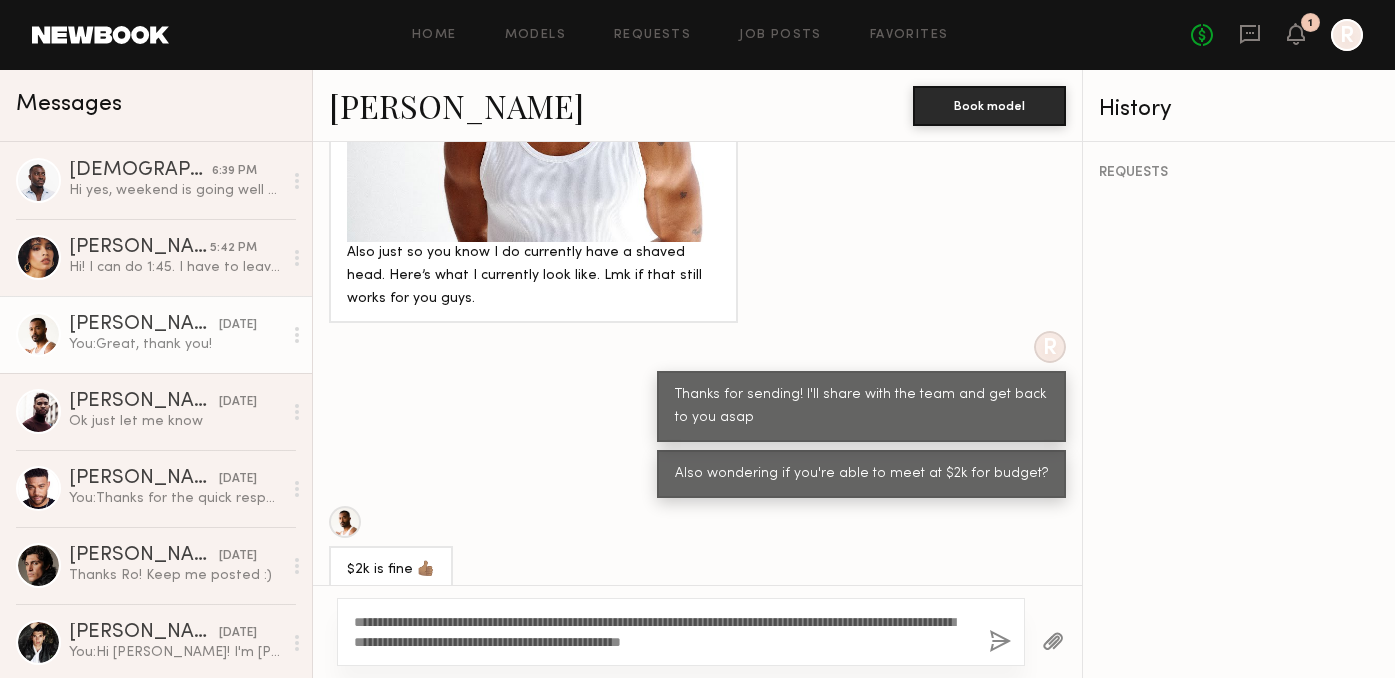 type on "**********" 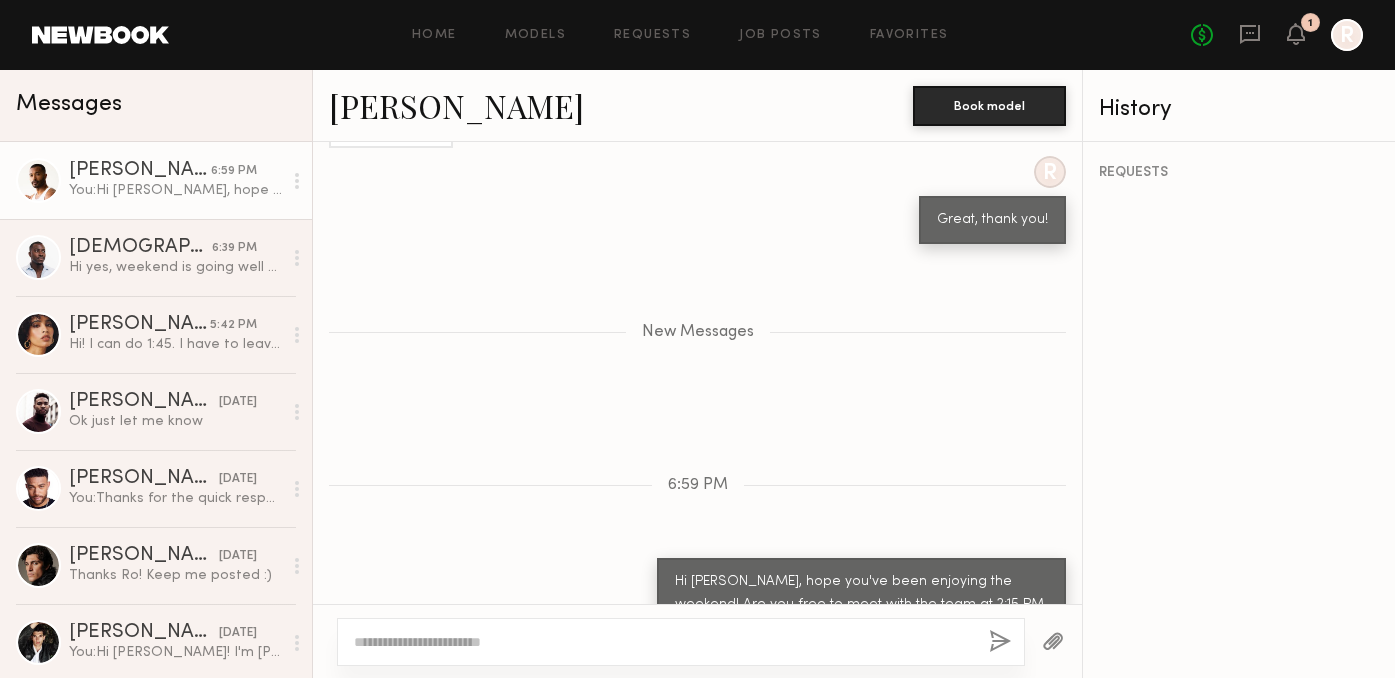 scroll, scrollTop: 2605, scrollLeft: 0, axis: vertical 